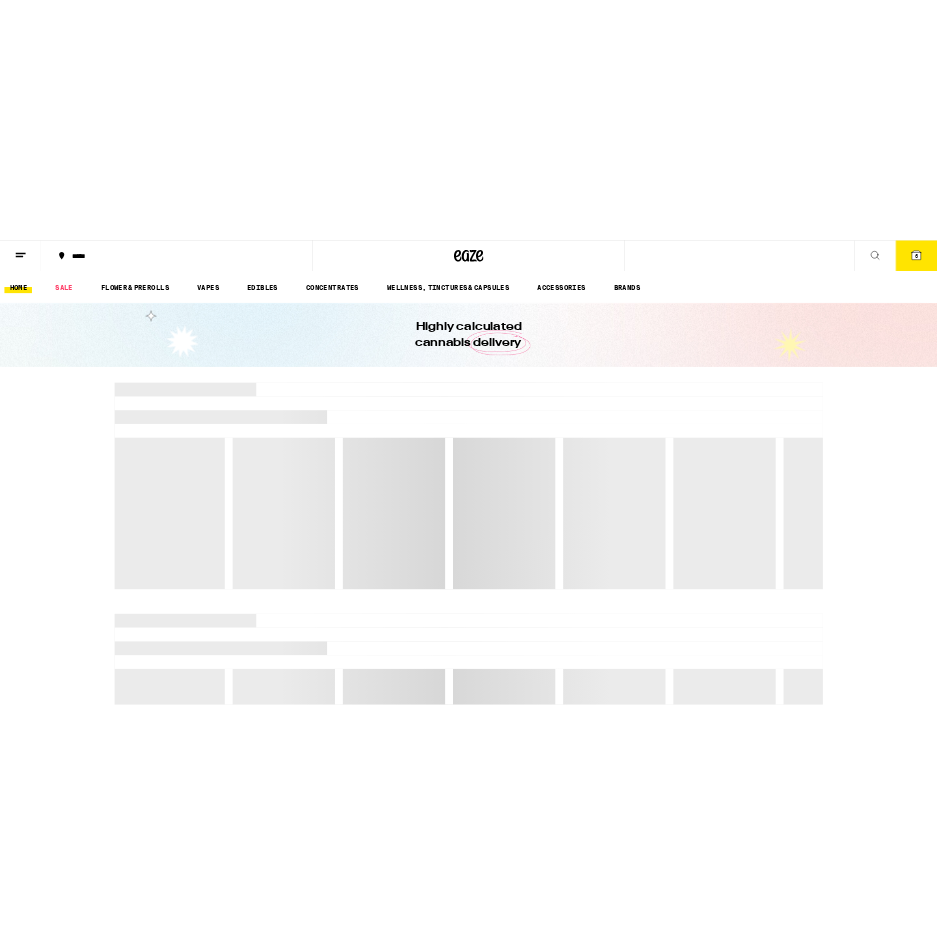 scroll, scrollTop: 0, scrollLeft: 0, axis: both 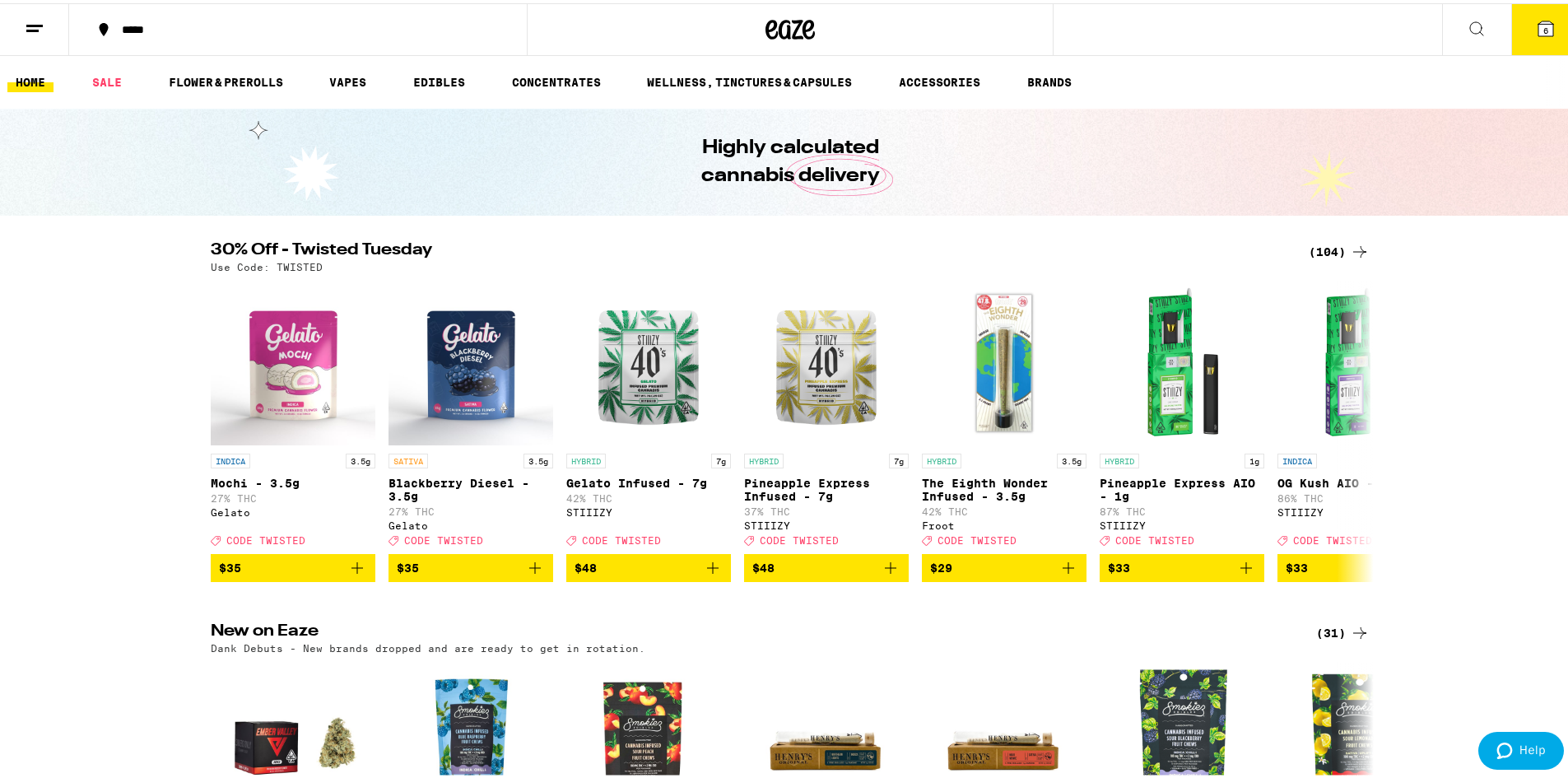 click on "(104)" at bounding box center (1339, 249) 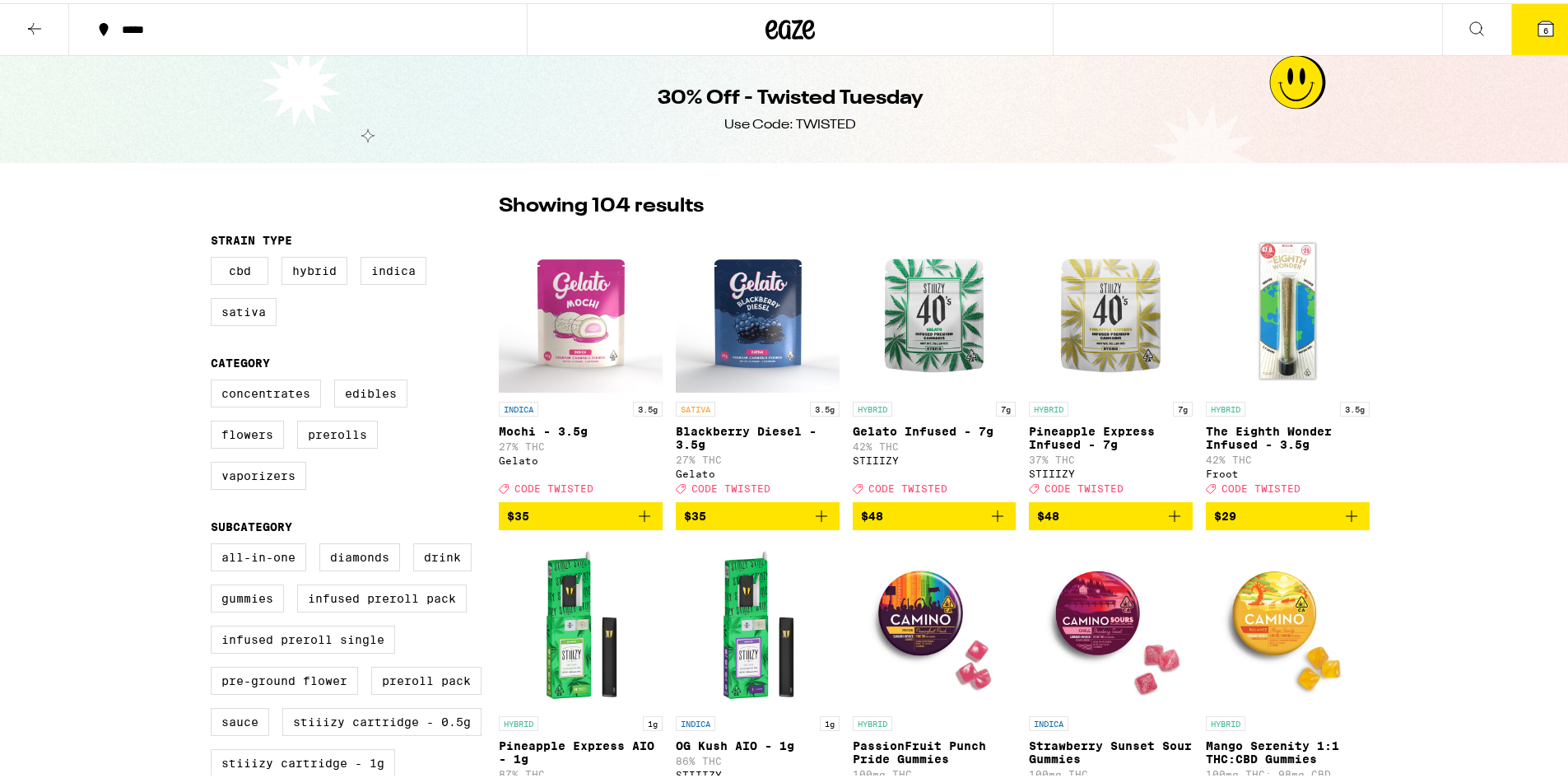 click on "6" at bounding box center [1546, 26] 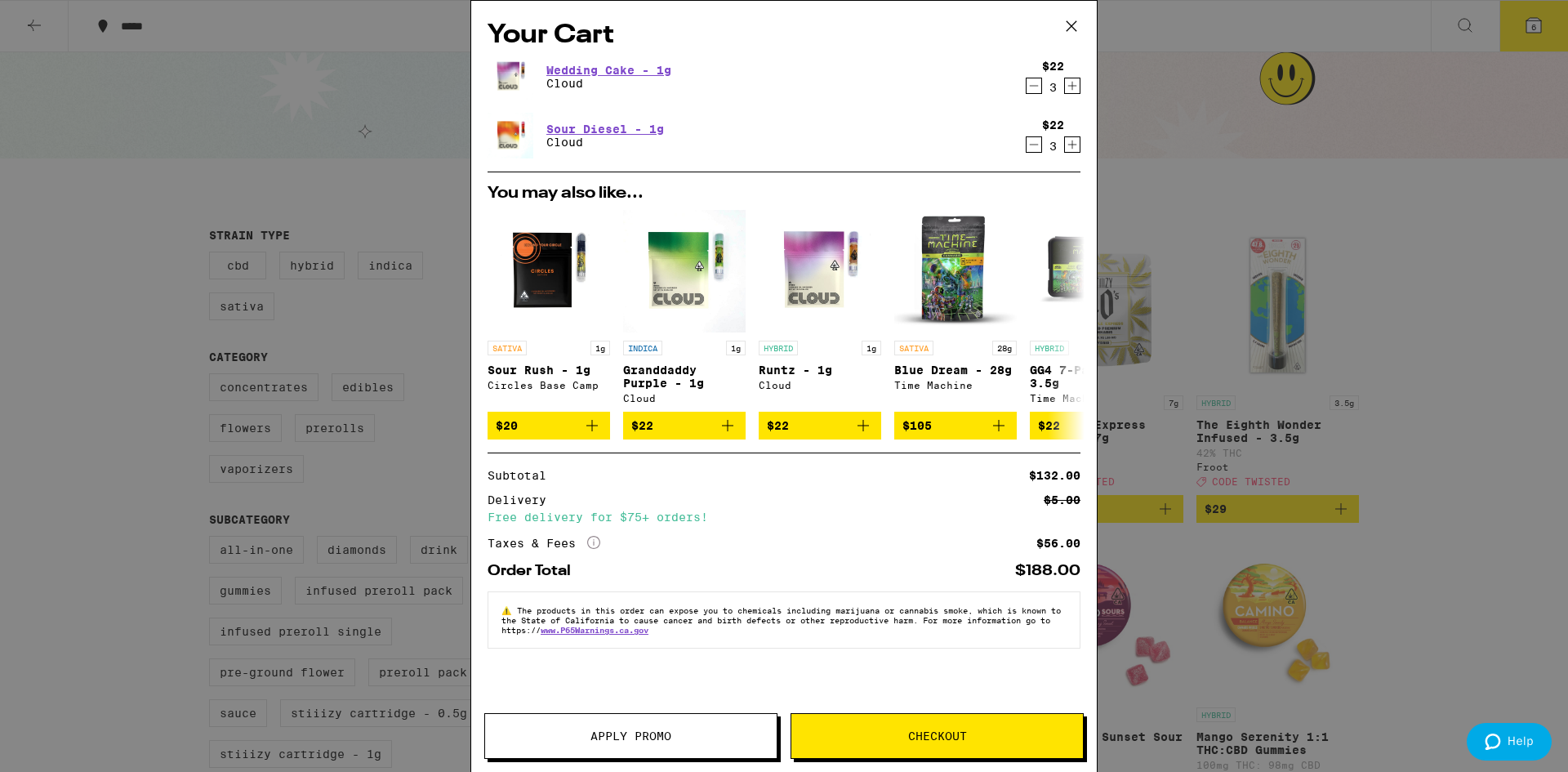 click 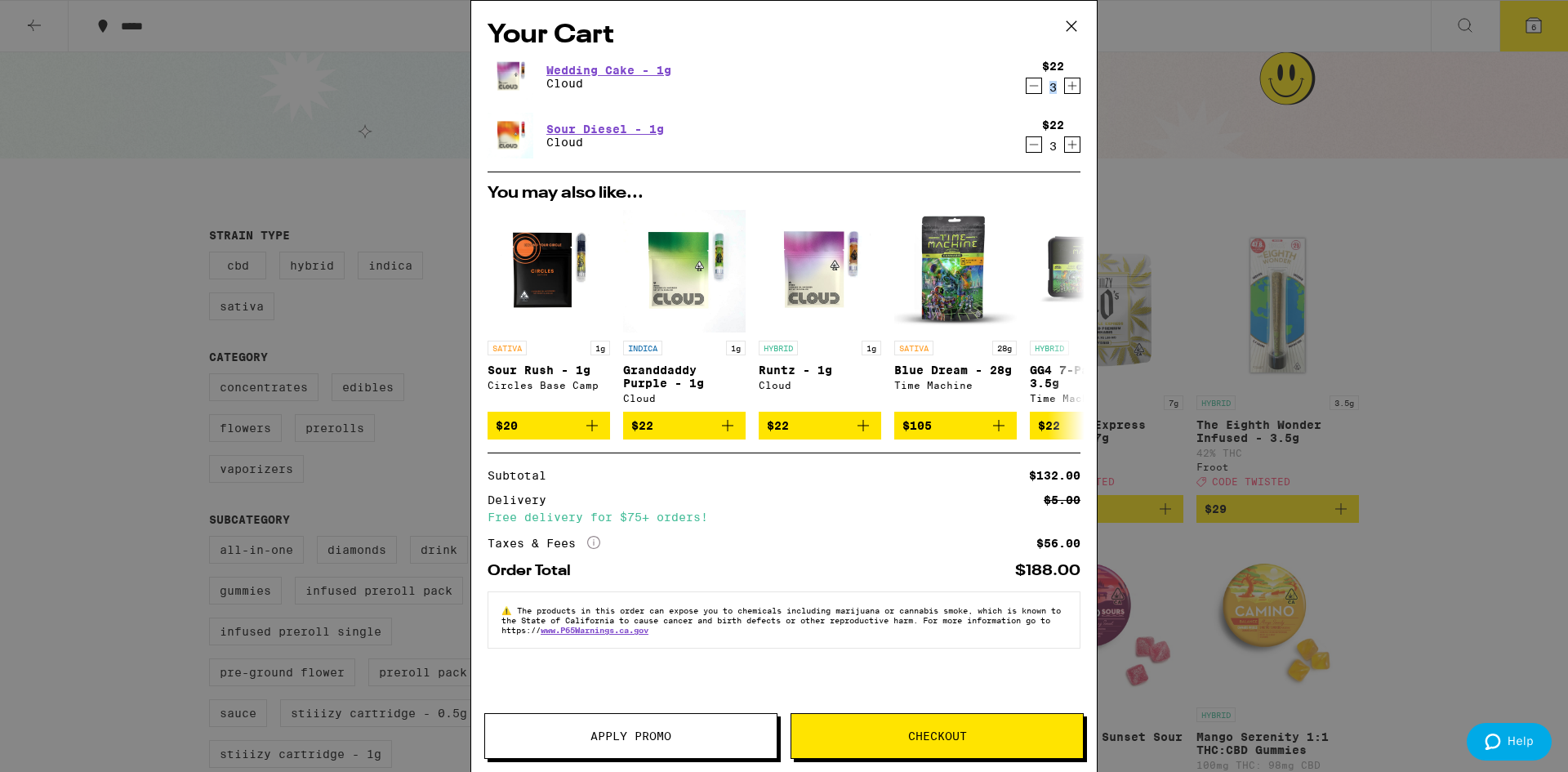click on "3" at bounding box center [1053, 87] 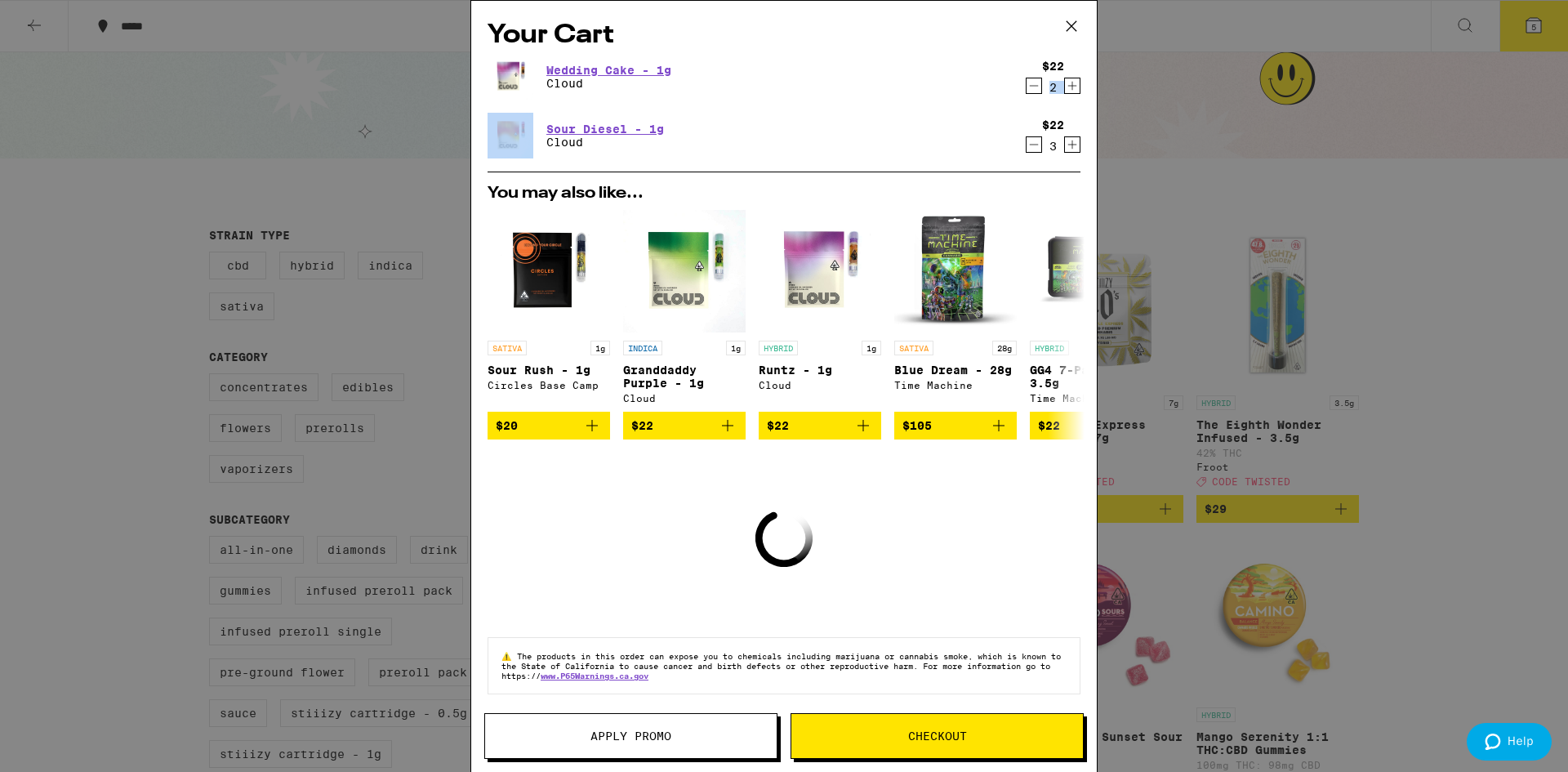 click on "2" at bounding box center (1053, 87) 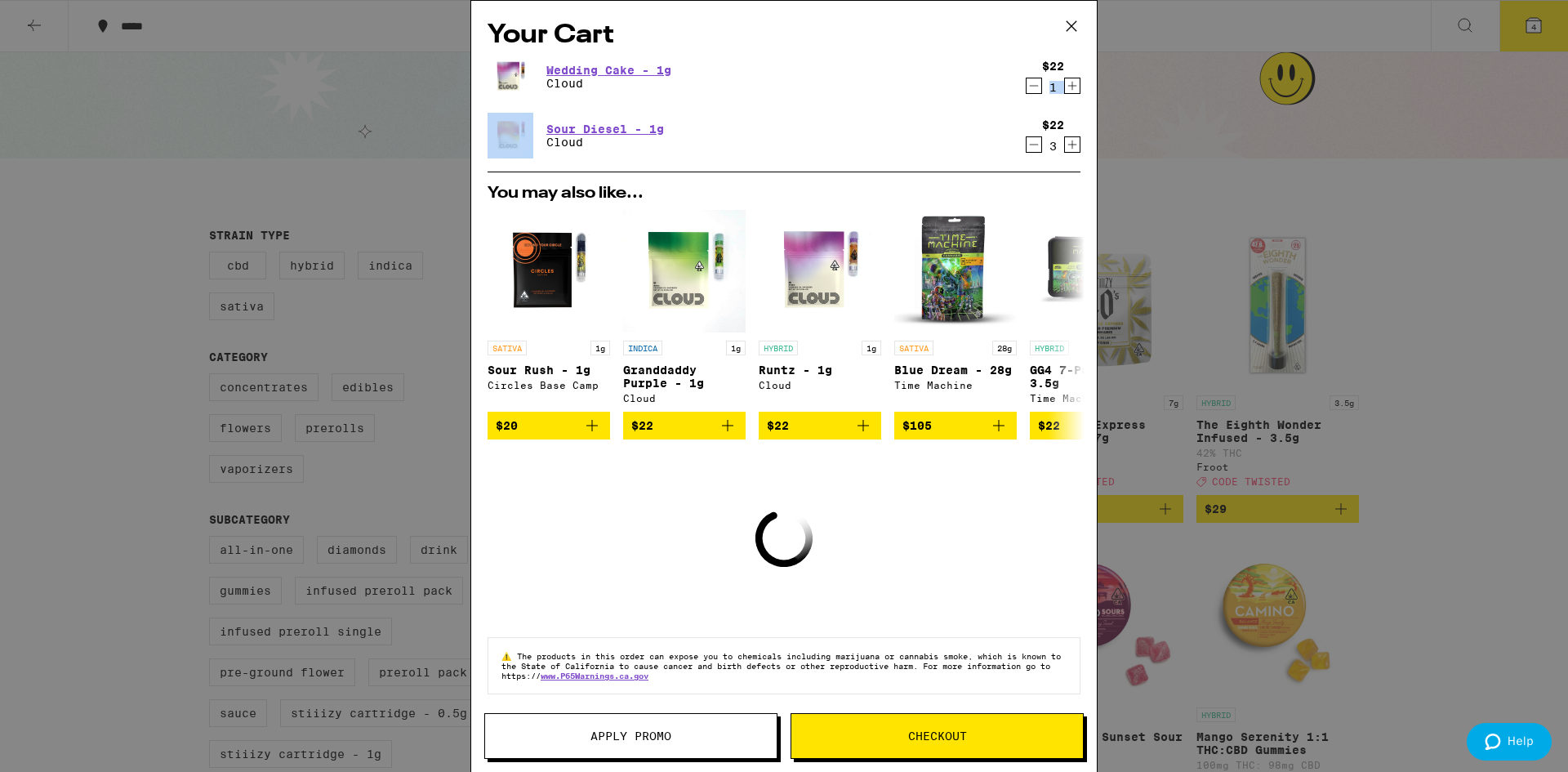 click 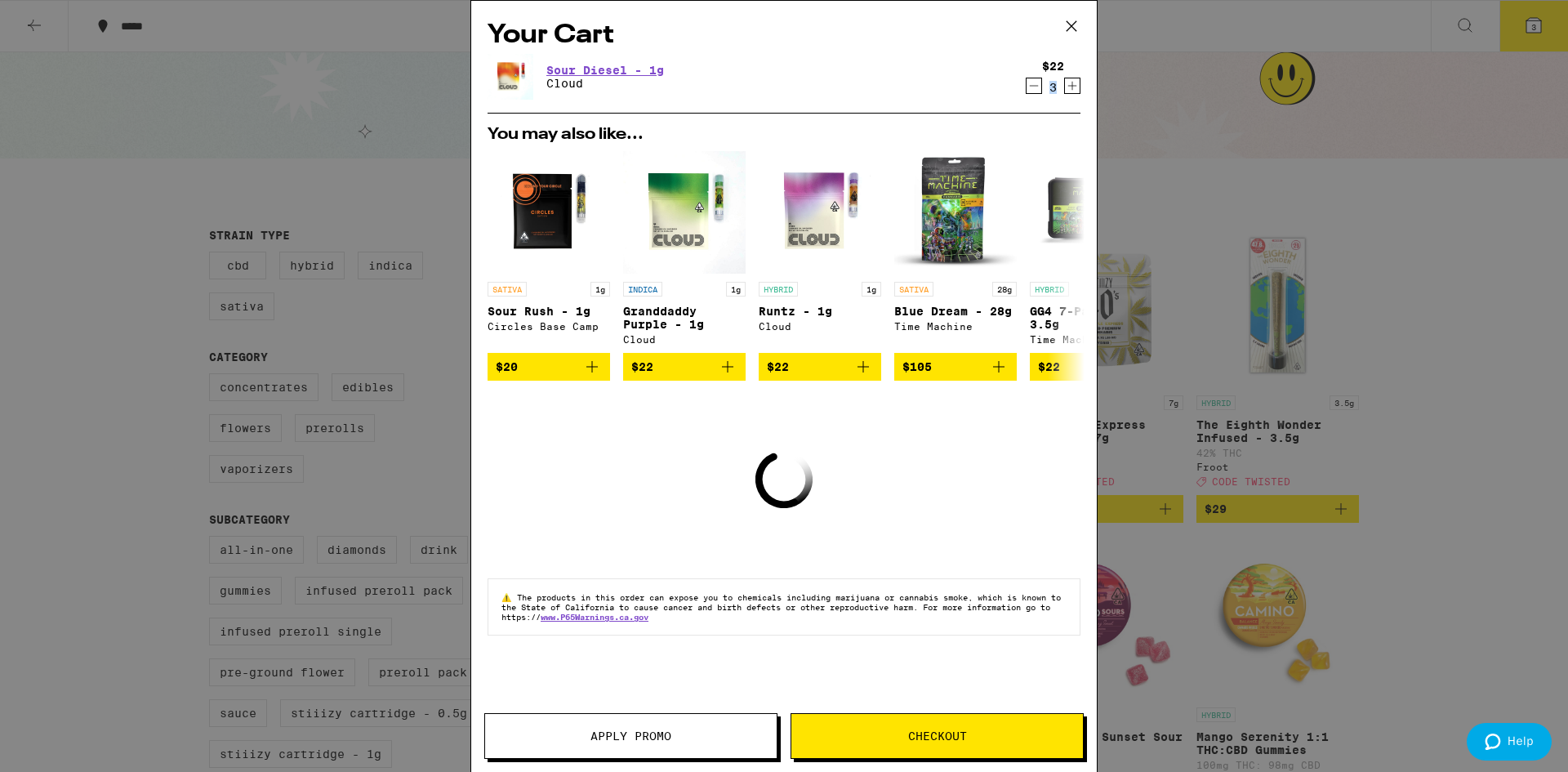 click 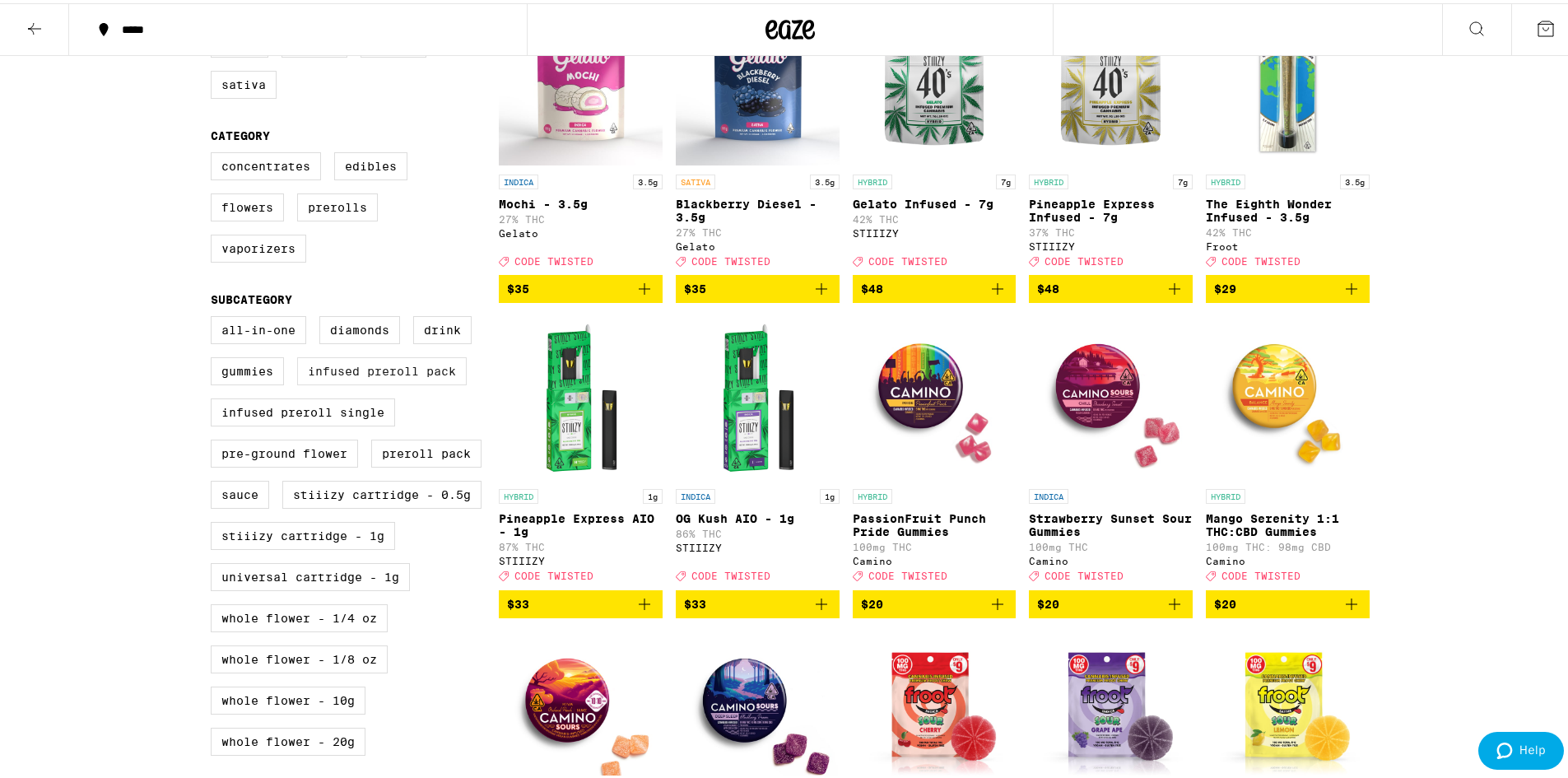 scroll, scrollTop: 247, scrollLeft: 0, axis: vertical 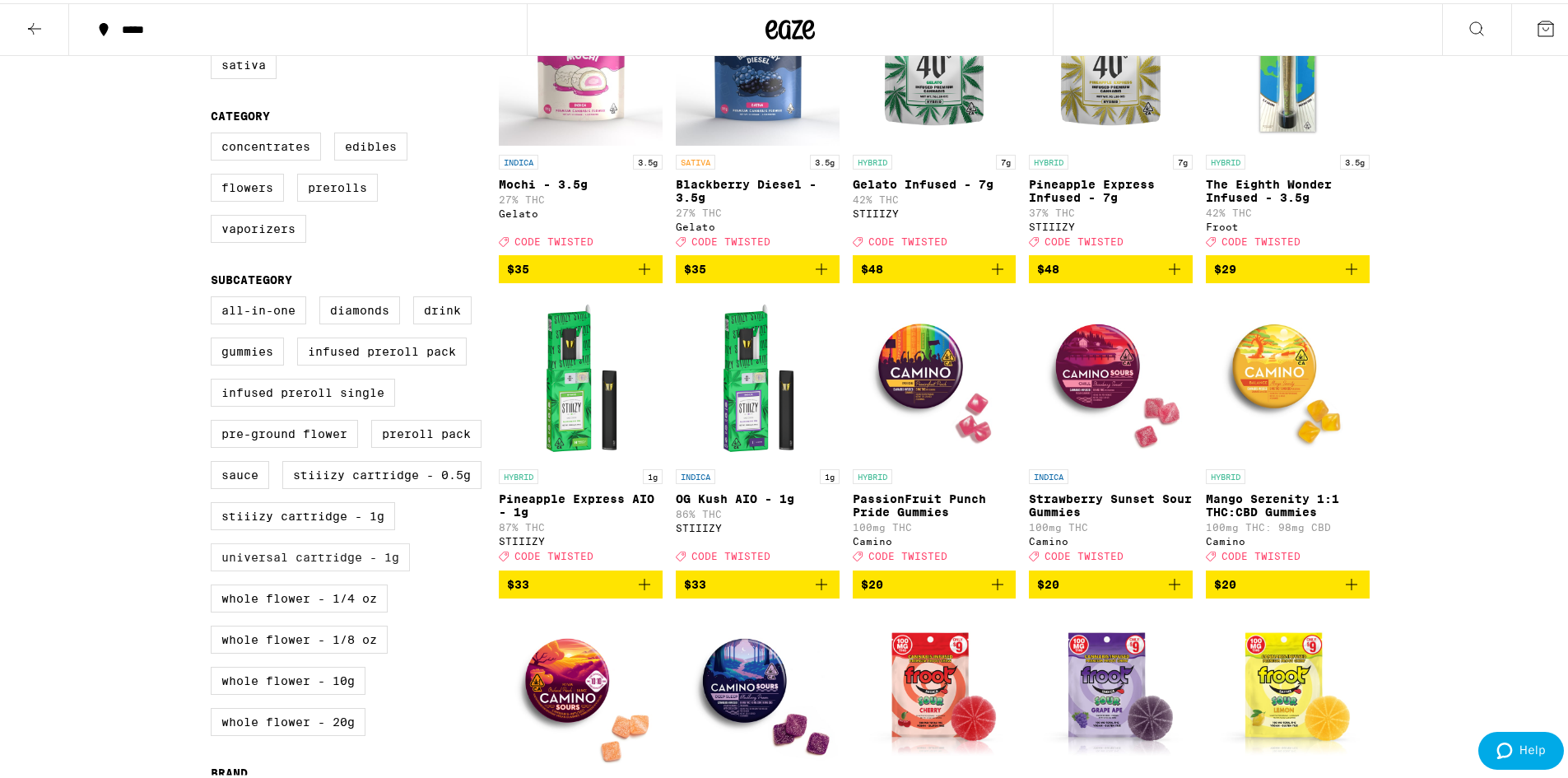 click on "Universal Cartridge - 1g" at bounding box center [310, 554] 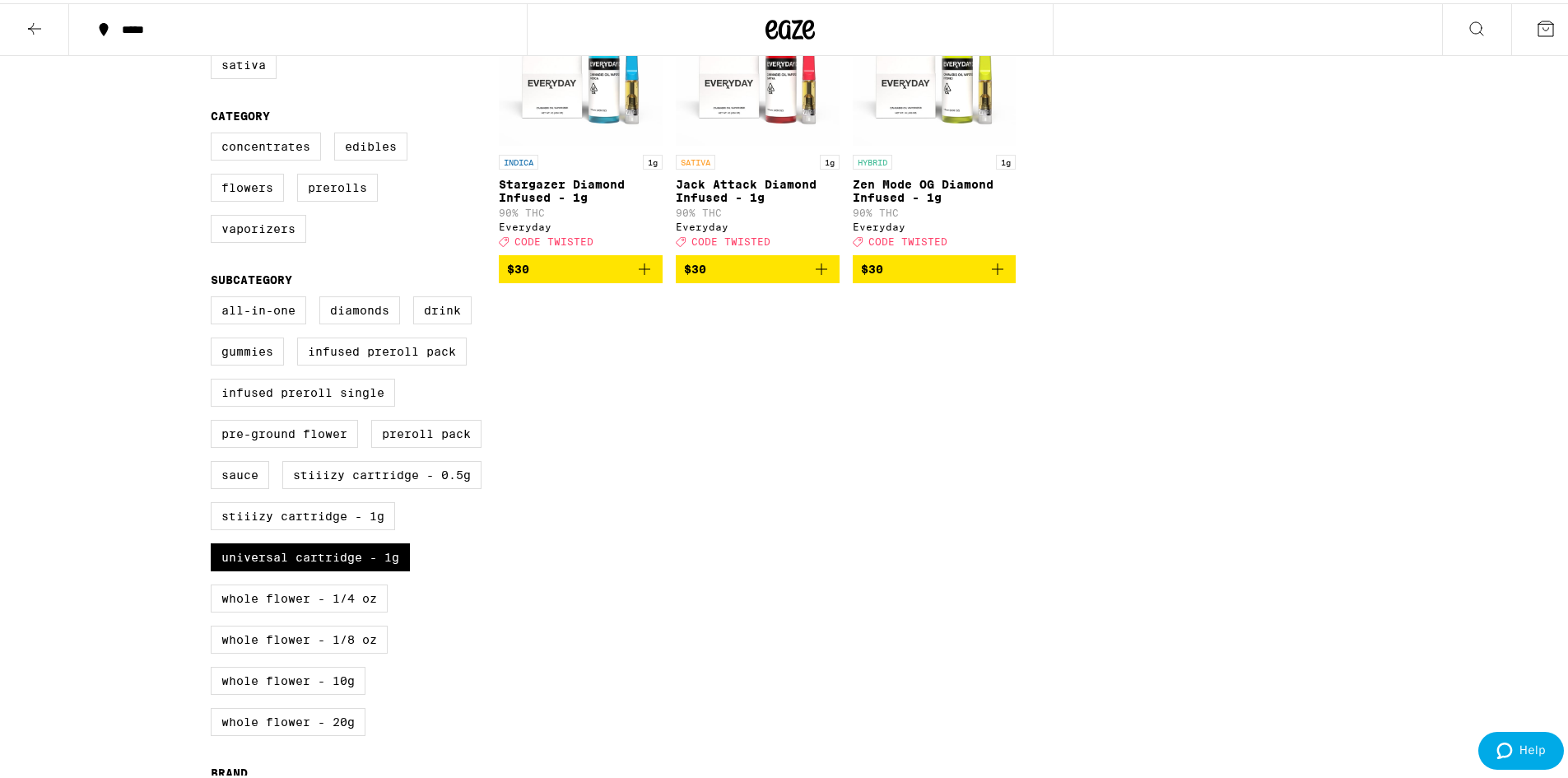 click on "Clear 1 filter Strain Type CBD Hybrid Indica Sativa Category Concentrates Edibles Flowers Prerolls Vaporizers Subcategory All-In-One Diamonds Drink Gummies Infused Preroll Pack Infused Preroll Single Pre-ground Flower Preroll Pack Sauce STIIIZY Cartridge - 0.5g STIIIZY Cartridge - 1g Universal Cartridge - 1g Whole Flower - 1/4 oz Whole Flower - 1/8 oz Whole Flower - 10g Whole Flower - 20g Brand Camino Cann Everyday Froot Gelato Koa Sparkiez STIIIZY Yada Yada Showing 3 results INDICA 1g Stargazer Diamond Infused - 1g 90% THC Everyday Deal Created with Sketch. CODE TWISTED $30 SATIVA 1g Jack Attack Diamond Infused - 1g 90% THC Everyday Deal Created with Sketch. CODE TWISTED $30 HYBRID 1g Zen Mode OG Diamond Infused - 1g 90% THC Everyday Deal Created with Sketch. CODE TWISTED $30" at bounding box center (790, 426) 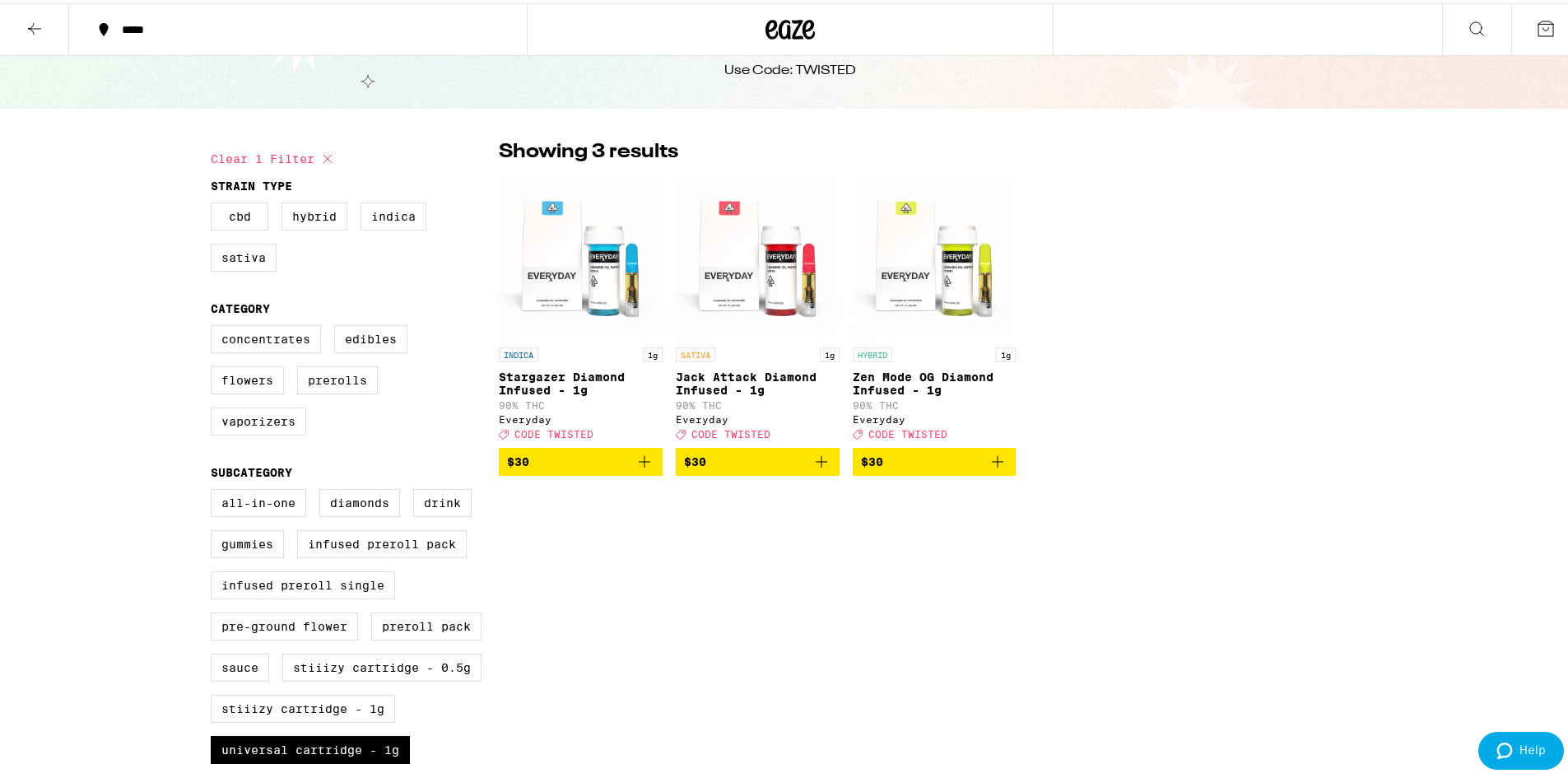 scroll, scrollTop: 165, scrollLeft: 0, axis: vertical 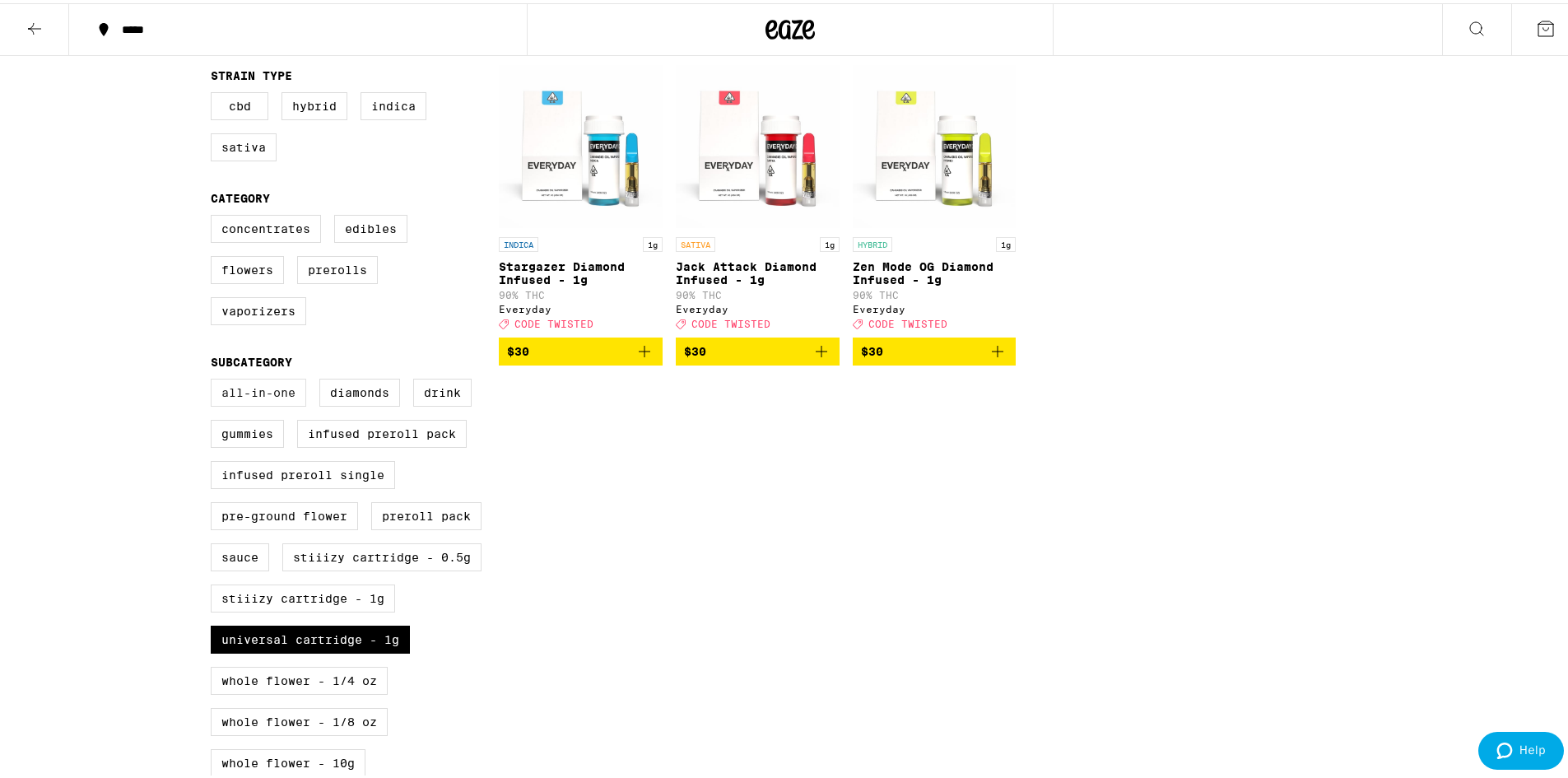 click on "All-In-One" at bounding box center (258, 389) 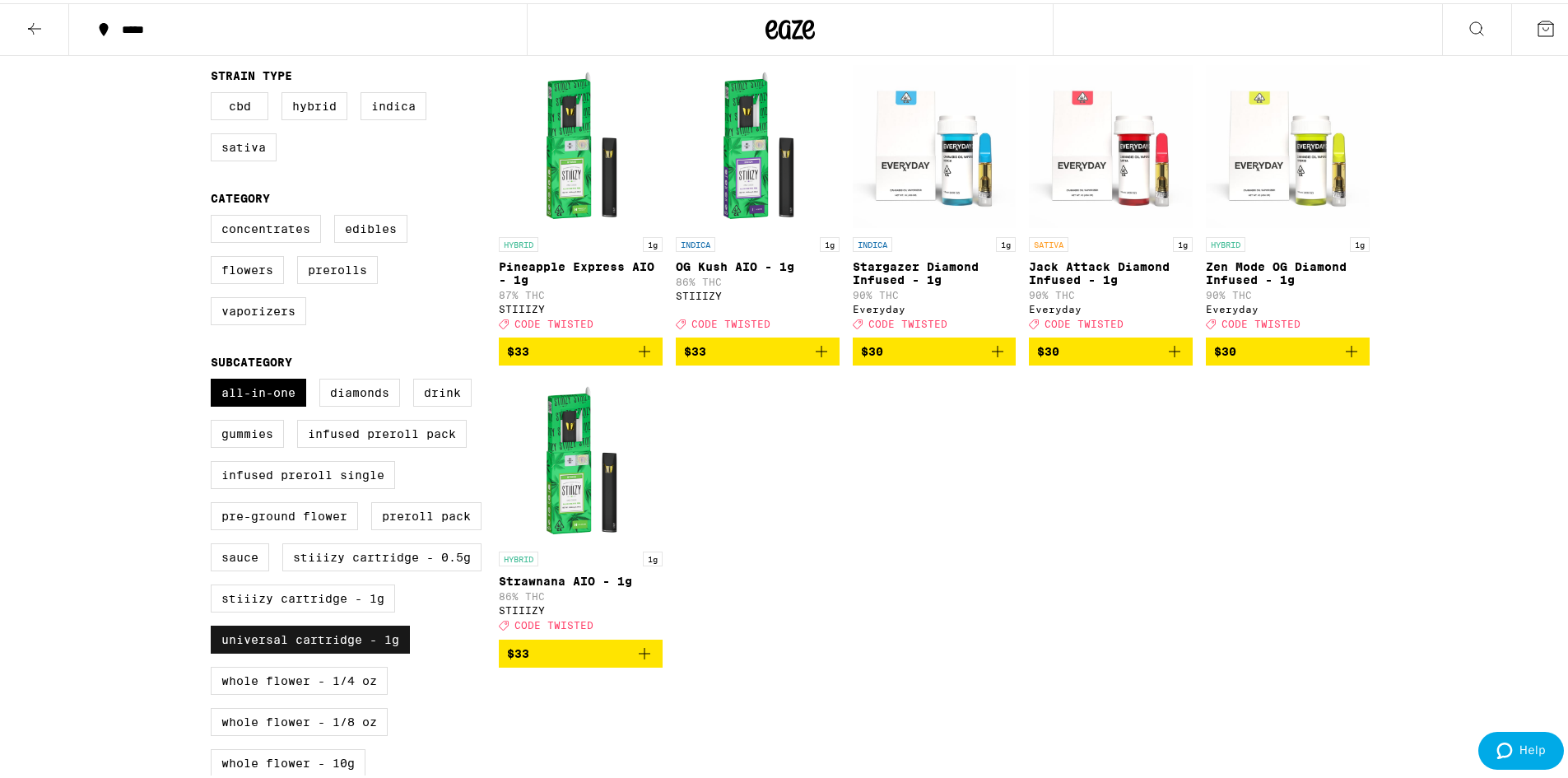click on "Universal Cartridge - 1g" at bounding box center [310, 636] 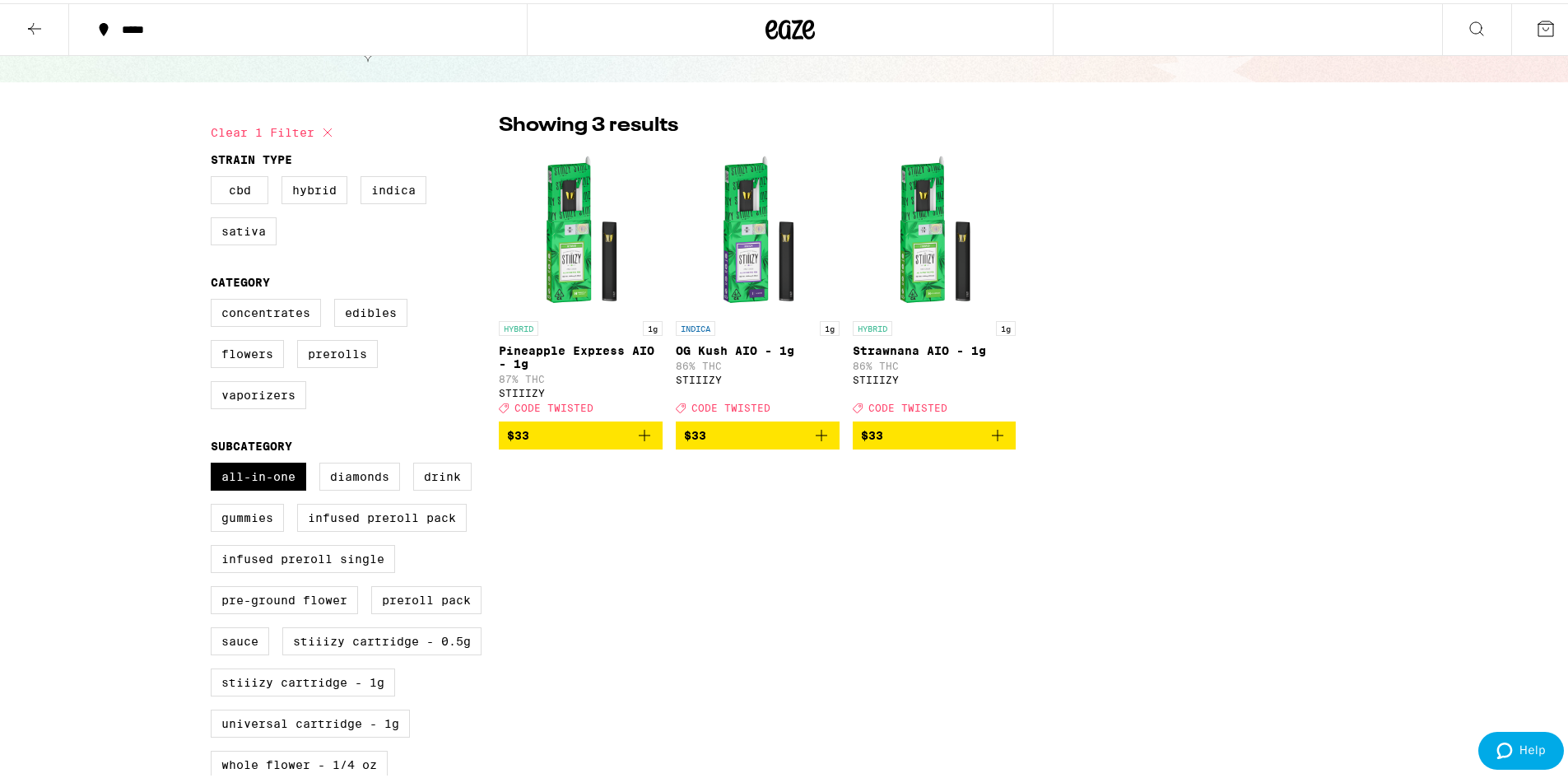scroll, scrollTop: 0, scrollLeft: 0, axis: both 